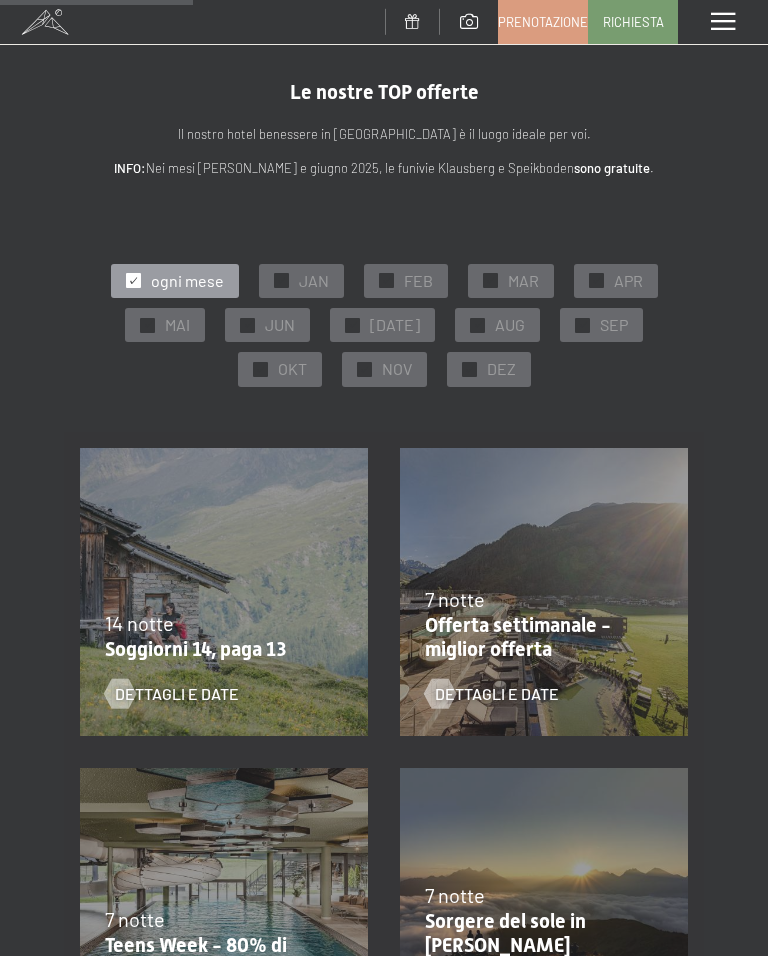 scroll, scrollTop: 1071, scrollLeft: 0, axis: vertical 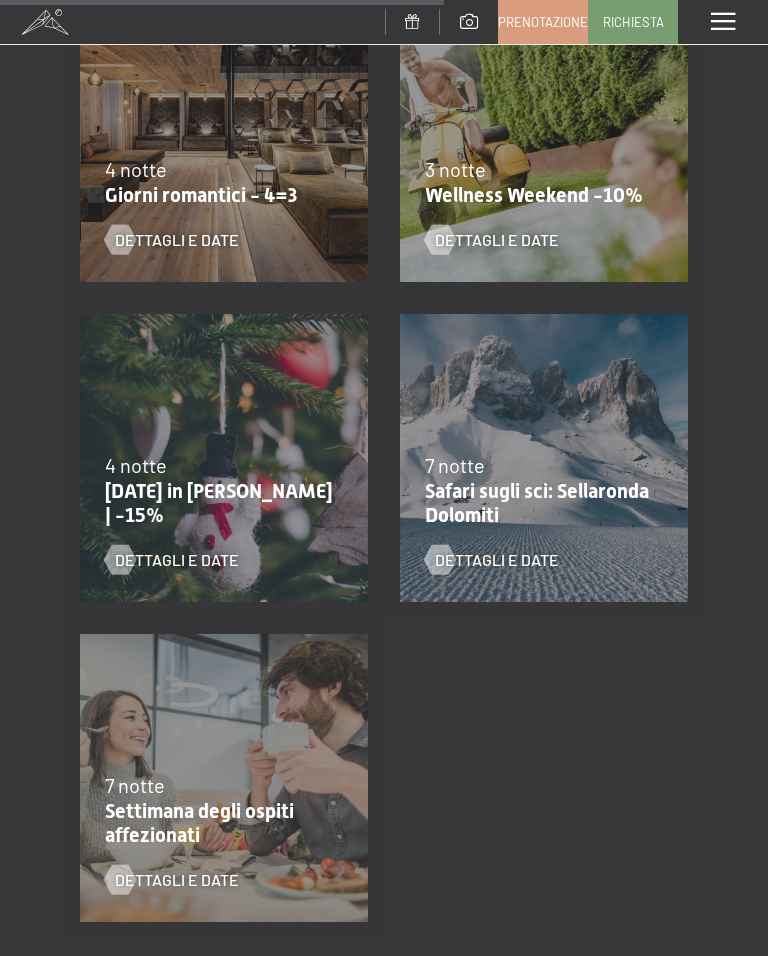 click on "3 notte" at bounding box center [539, 169] 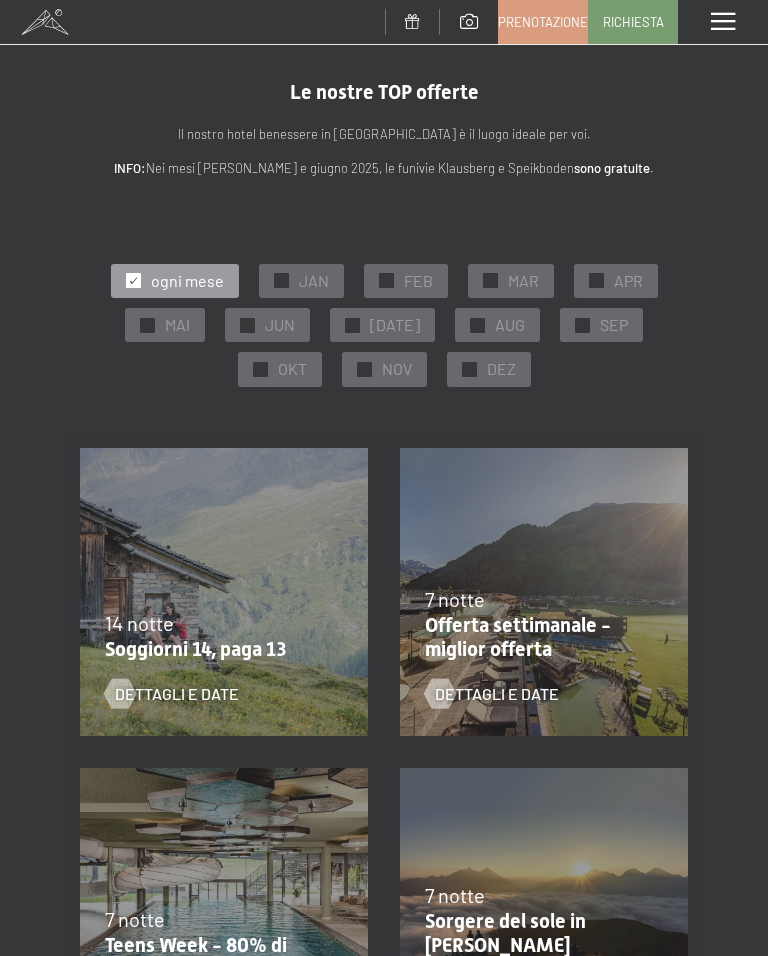 click on "✓" at bounding box center [583, 325] 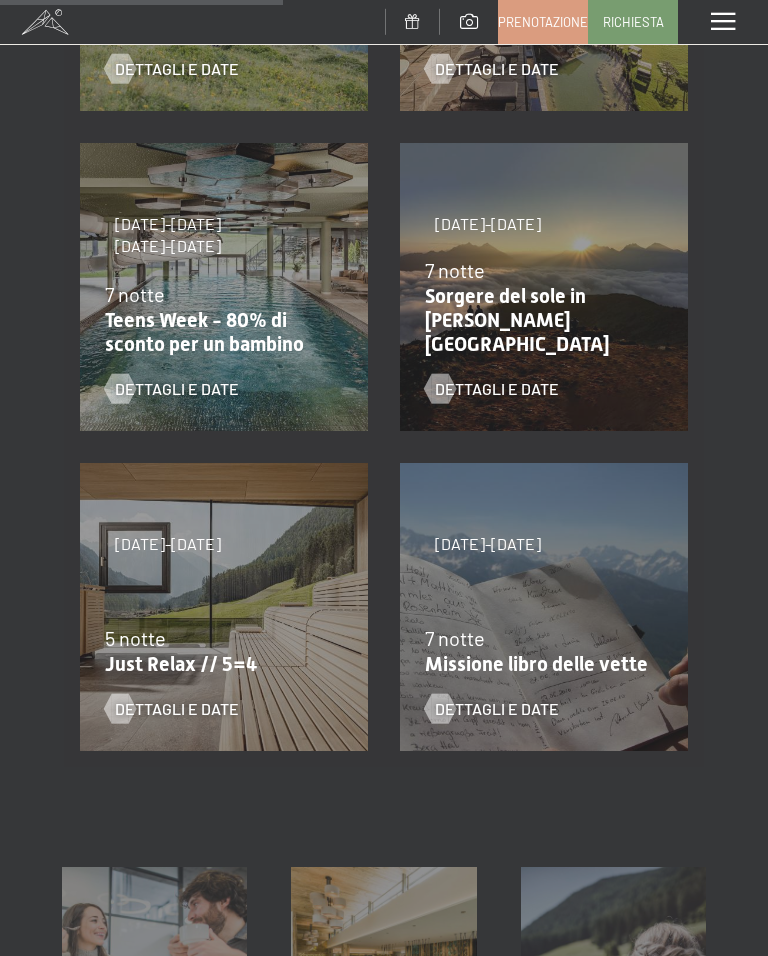 scroll, scrollTop: 627, scrollLeft: 0, axis: vertical 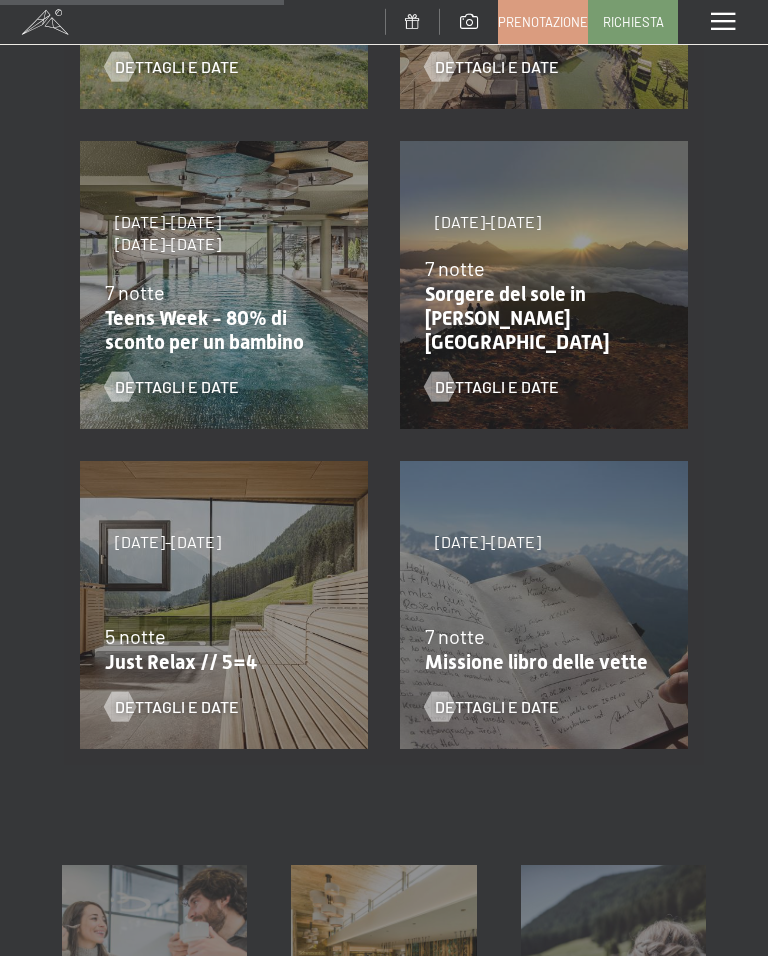 click on "Teens Week - 80% di sconto per un bambino" at bounding box center [219, 330] 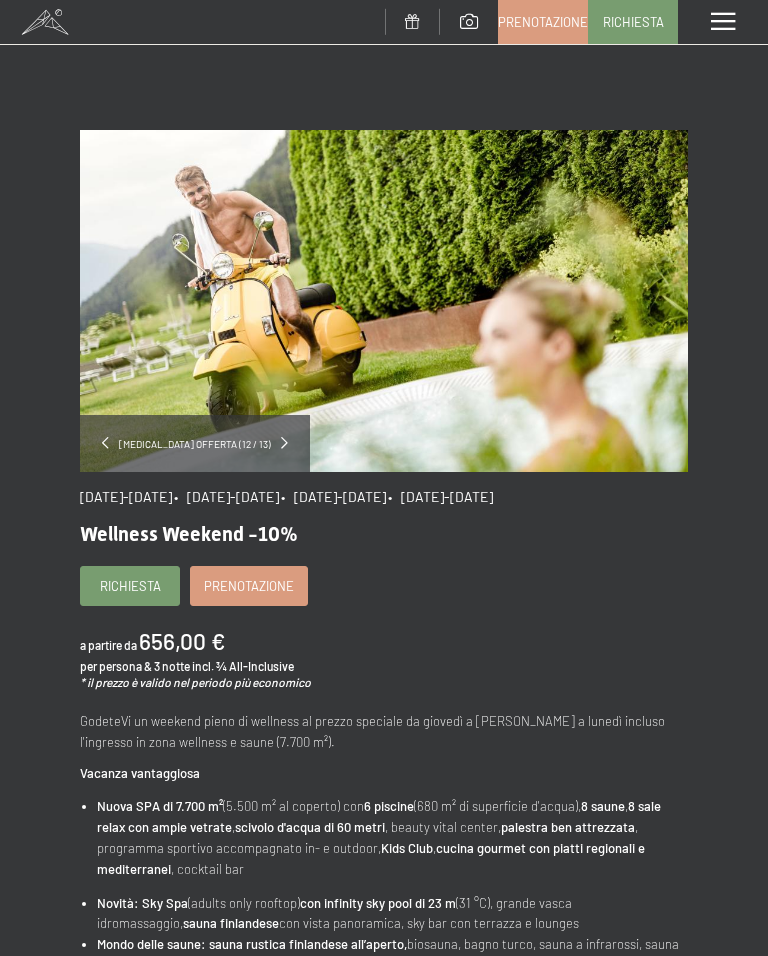 scroll, scrollTop: 0, scrollLeft: 0, axis: both 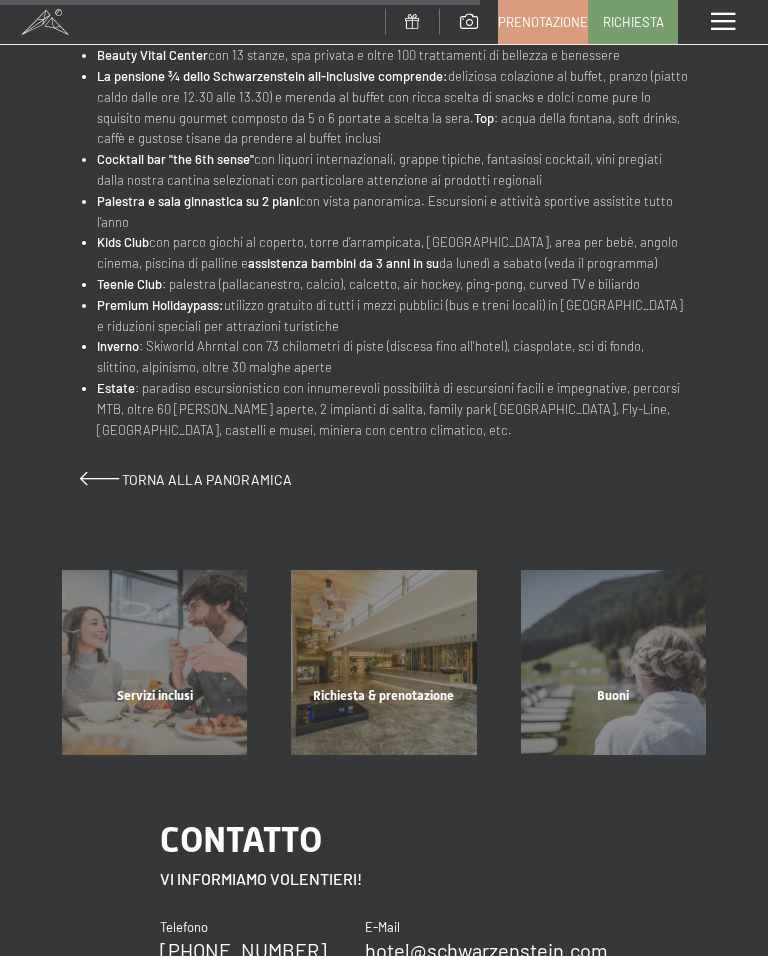 click on "Richiesta & prenotazione" at bounding box center [383, 721] 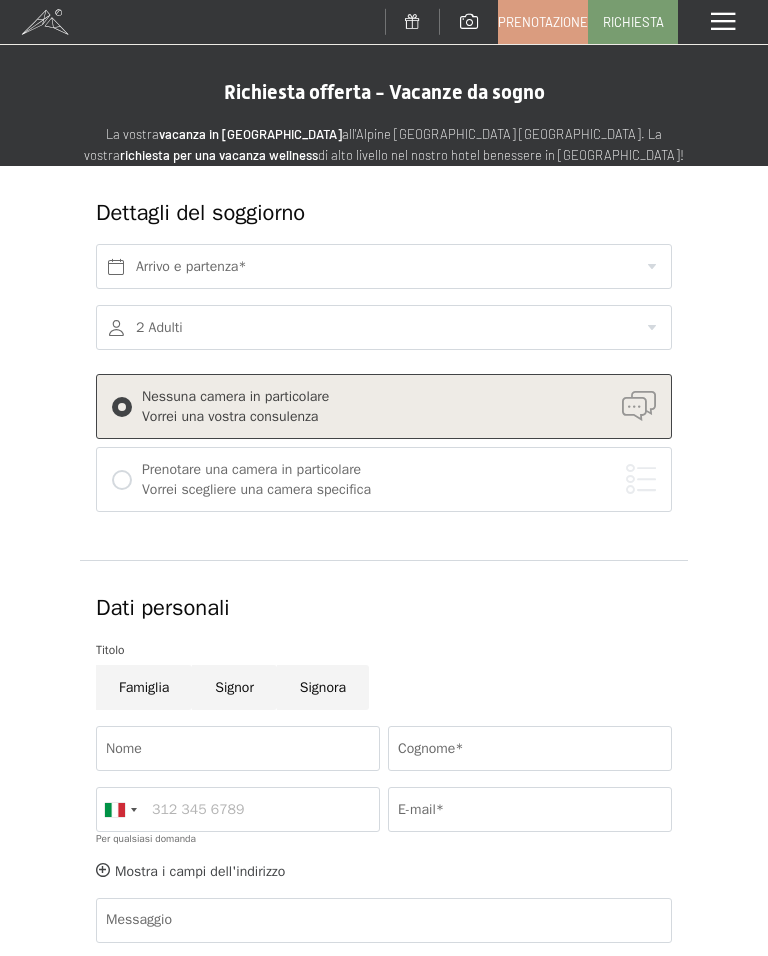 scroll, scrollTop: 0, scrollLeft: 0, axis: both 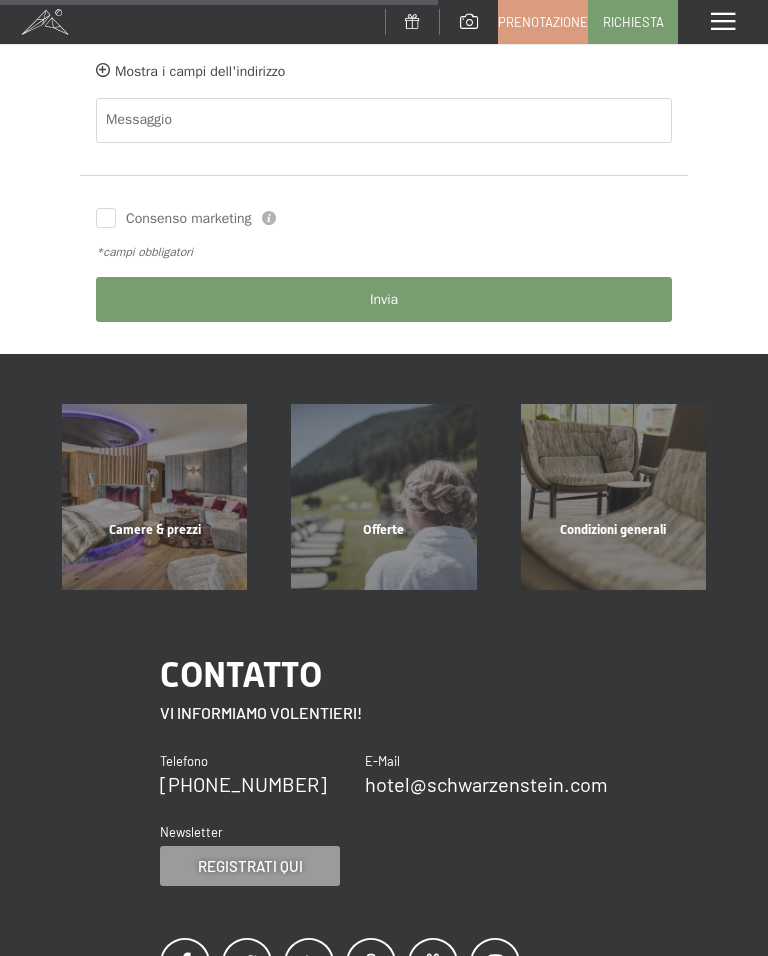 click on "Camere & prezzi" at bounding box center [154, 555] 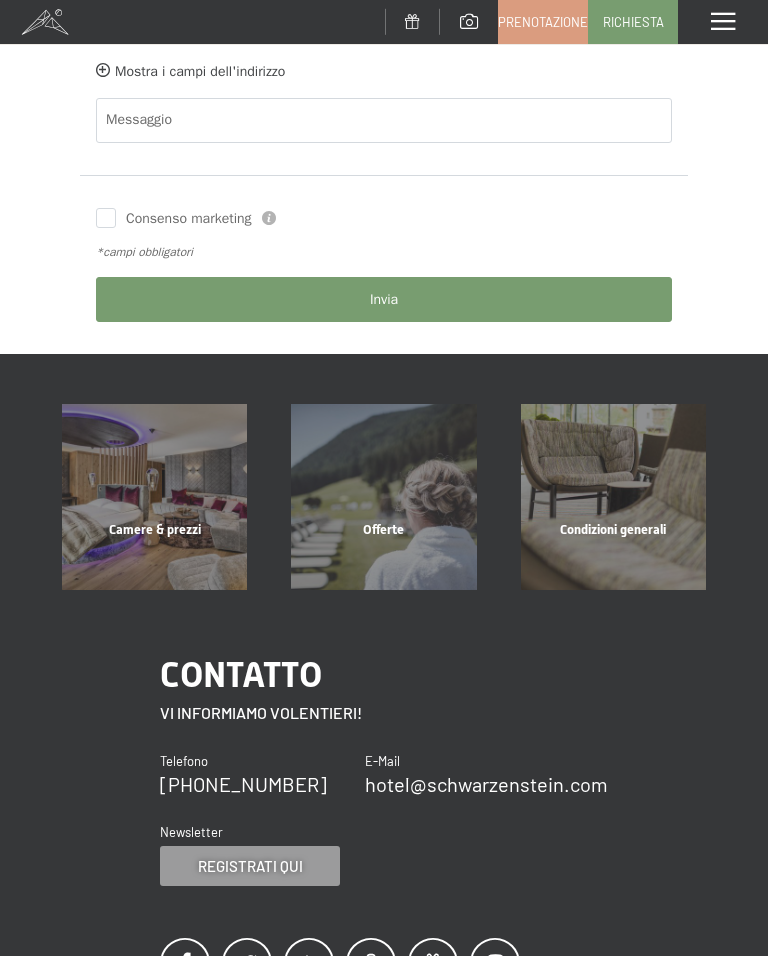 scroll, scrollTop: 0, scrollLeft: 0, axis: both 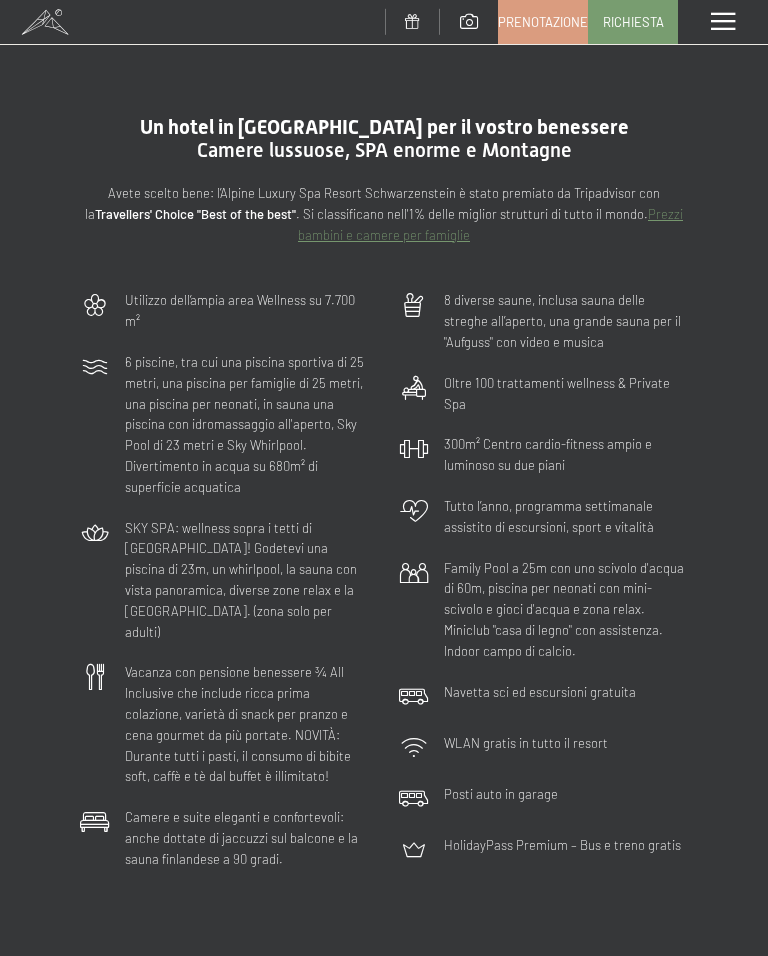 click on "Prezzi bambini e camere per famiglie" at bounding box center (490, 224) 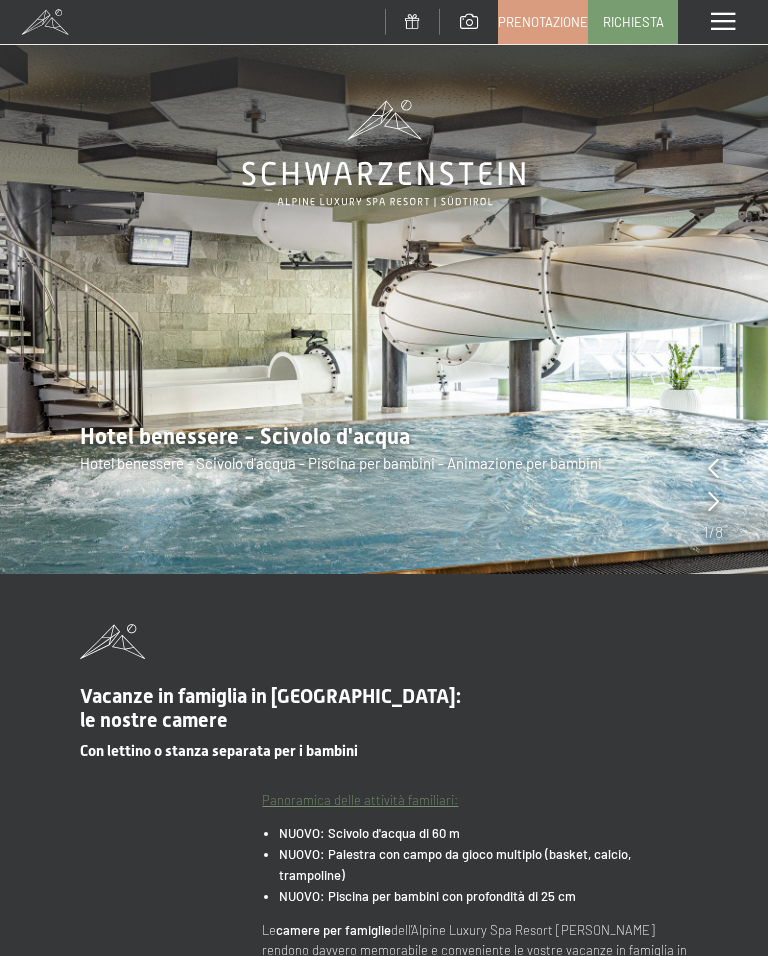 scroll, scrollTop: 0, scrollLeft: 0, axis: both 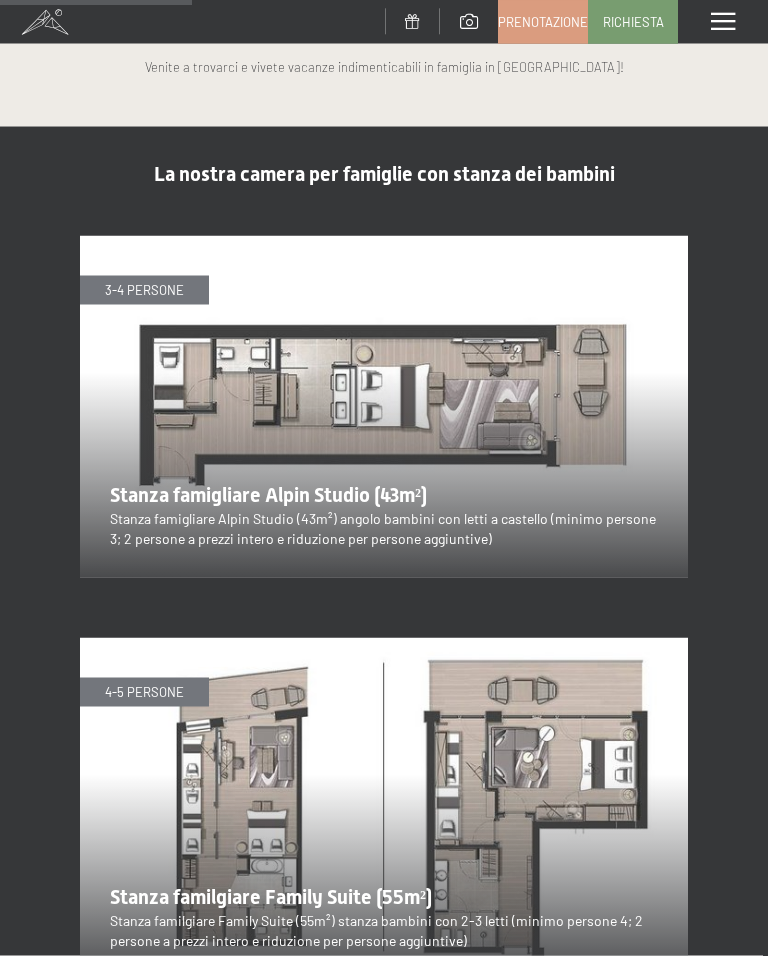 click at bounding box center (384, 407) 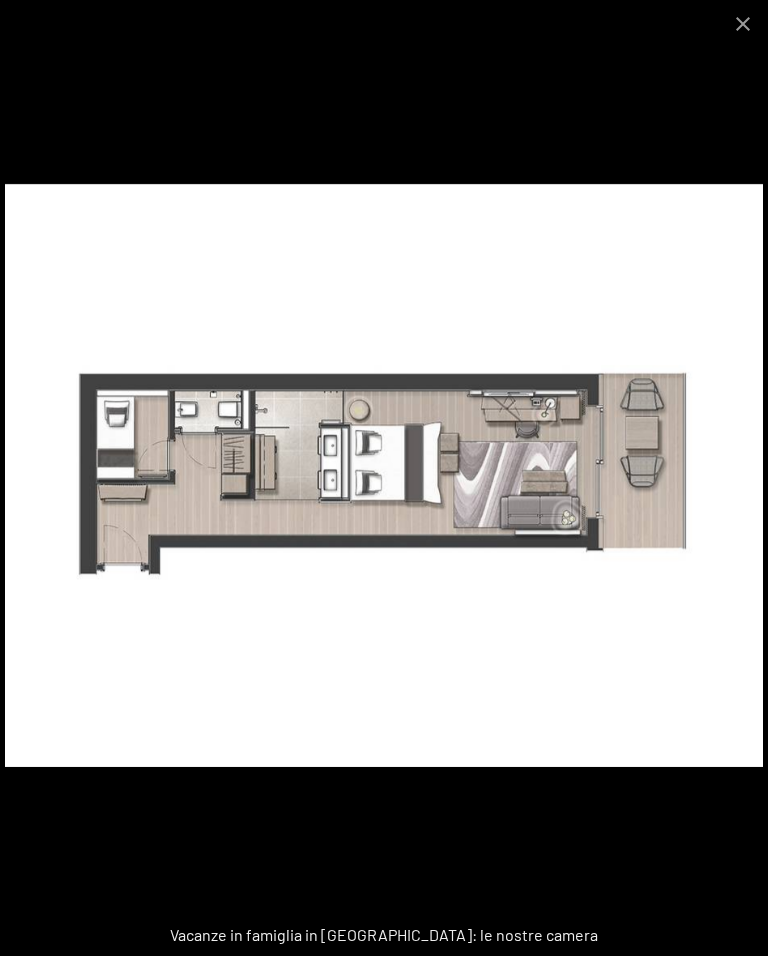click at bounding box center (743, 23) 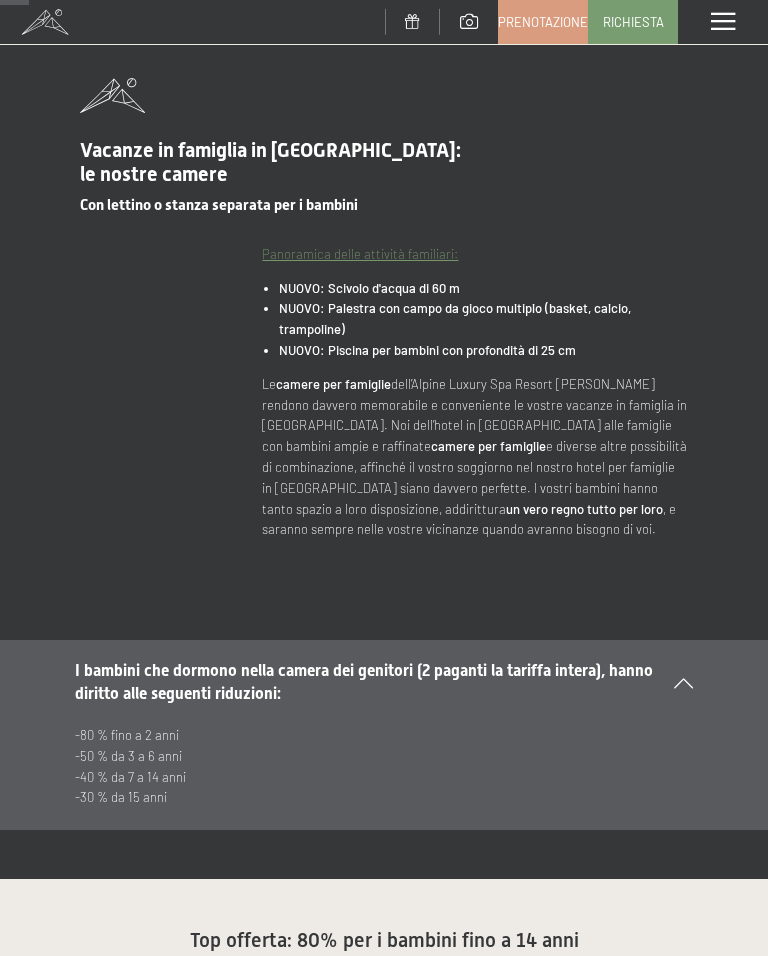 scroll, scrollTop: 0, scrollLeft: 0, axis: both 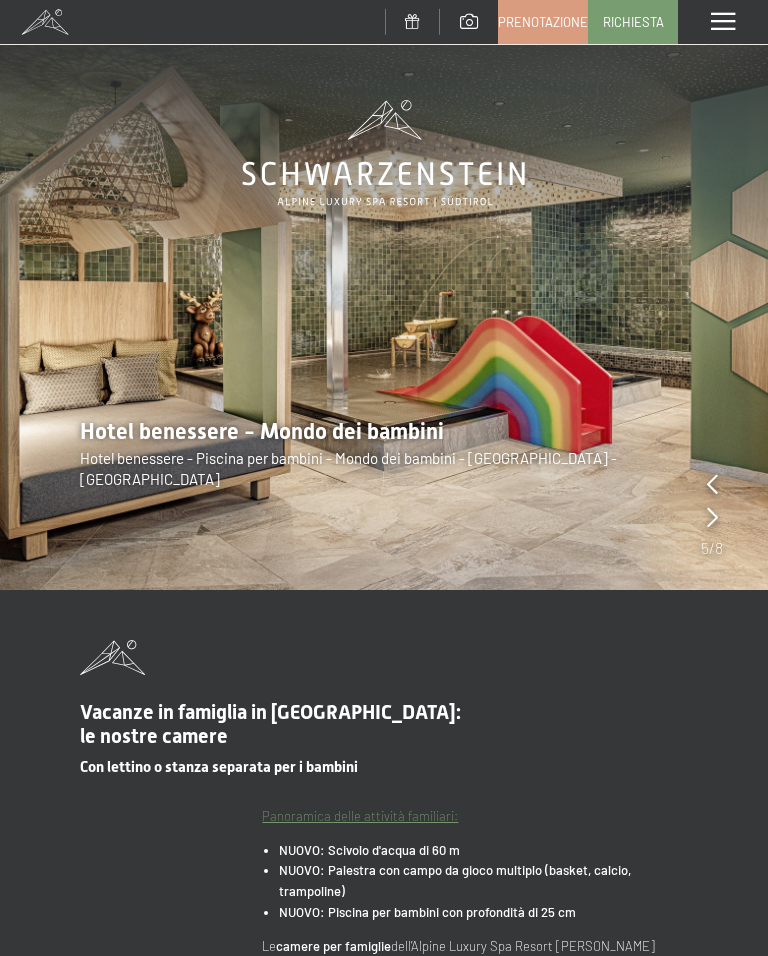 click on "Hotel benessere - Mondo dei bambini        Hotel benessere - Piscina per bambini - Mondo dei bambini - Lutago - Valle Aurina" at bounding box center [384, 453] 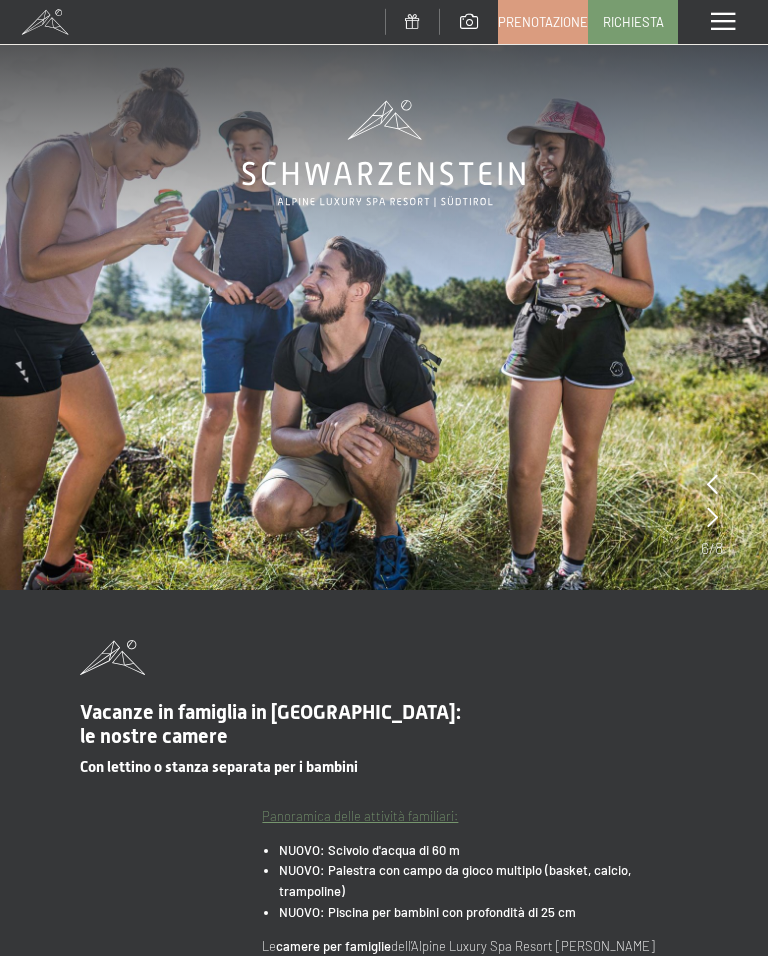 click at bounding box center (712, 517) 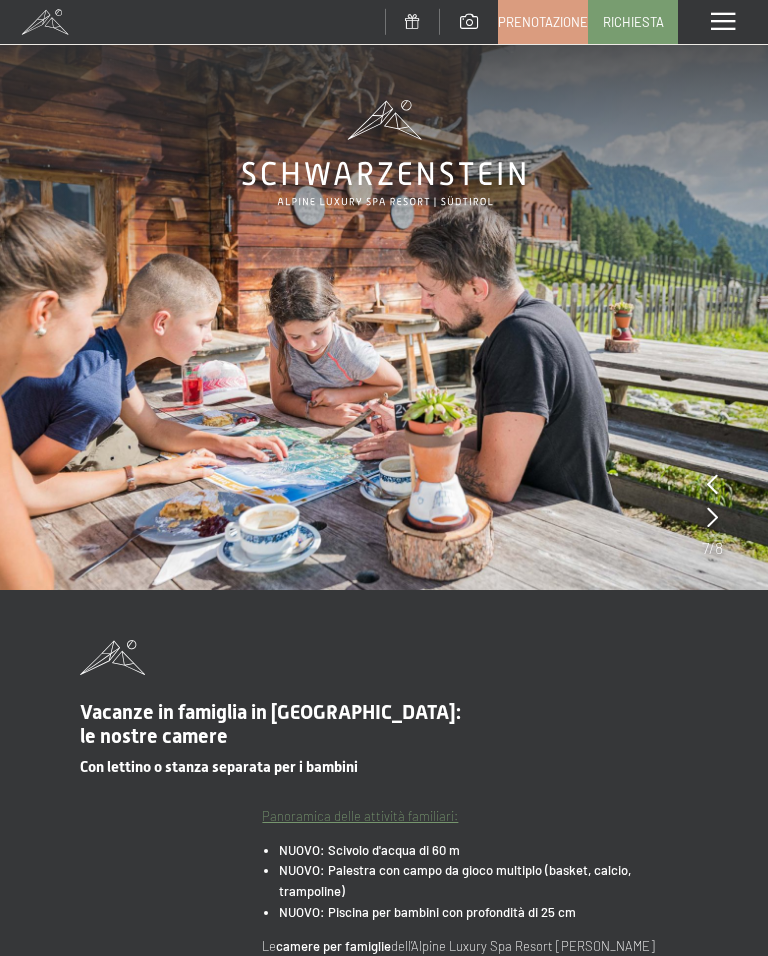 click at bounding box center [712, 517] 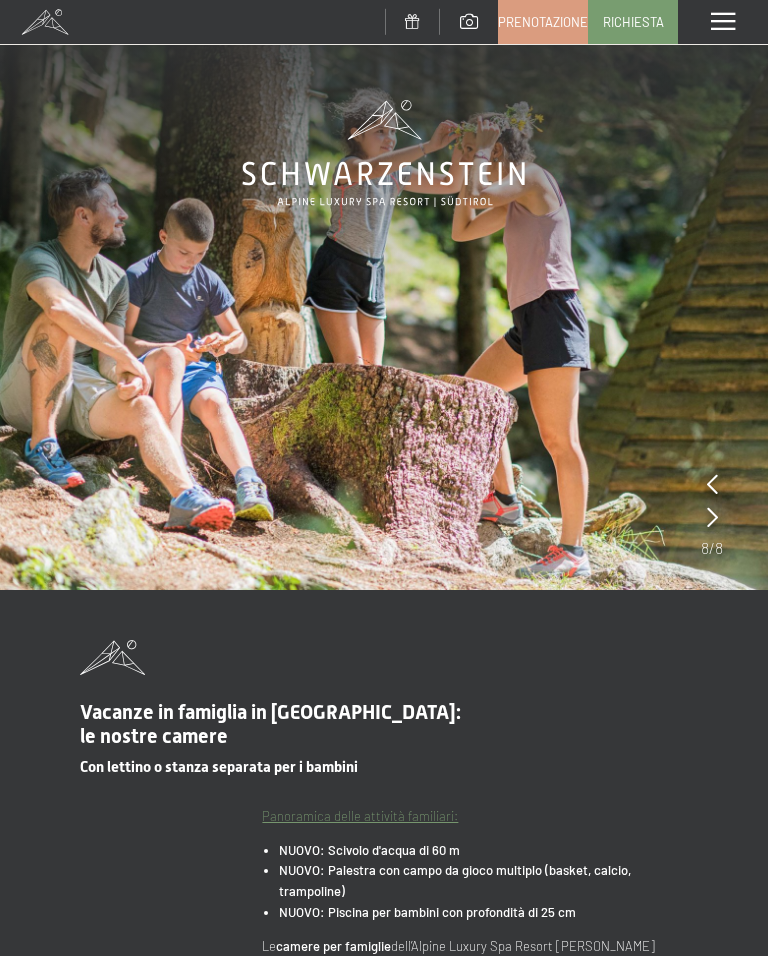 click at bounding box center [712, 517] 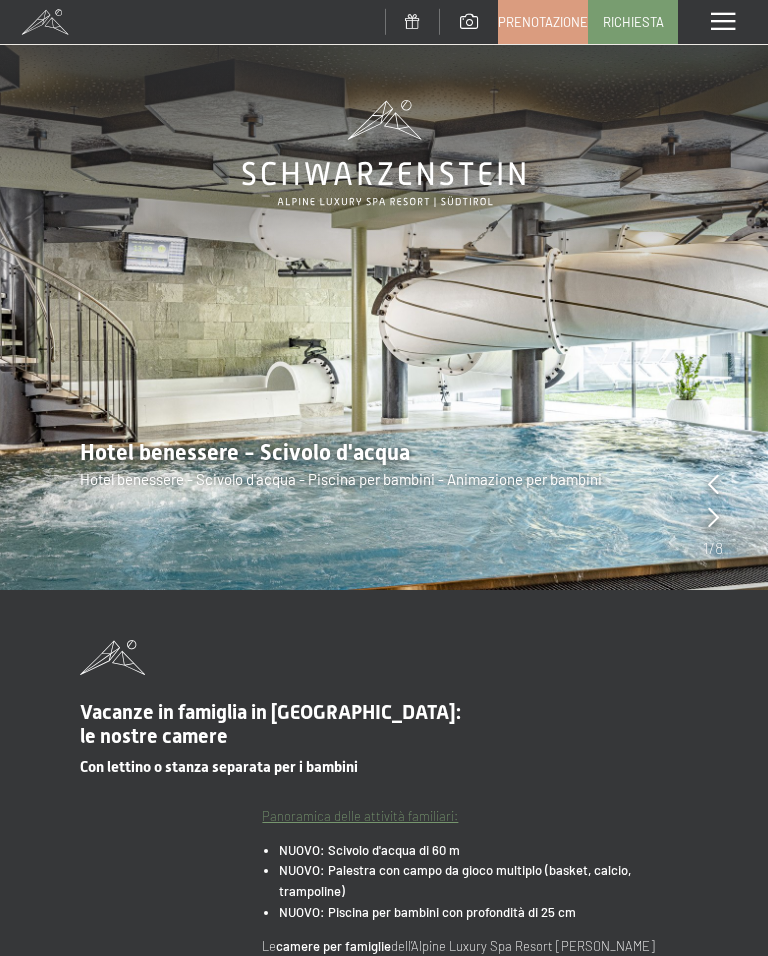 click at bounding box center (713, 517) 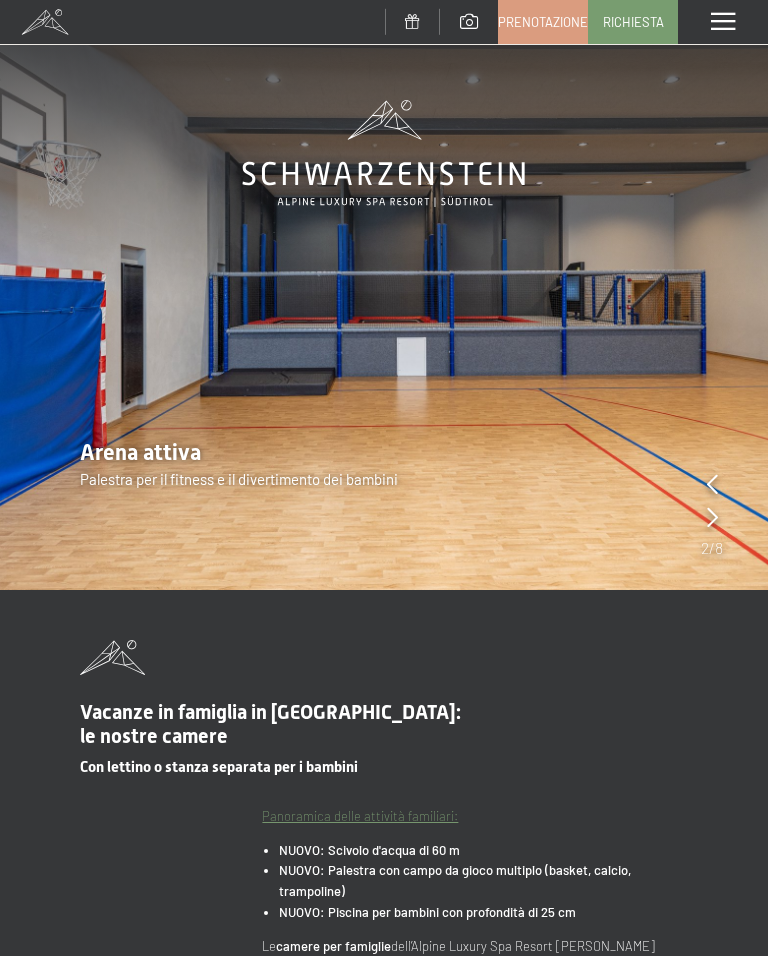 click at bounding box center (712, 517) 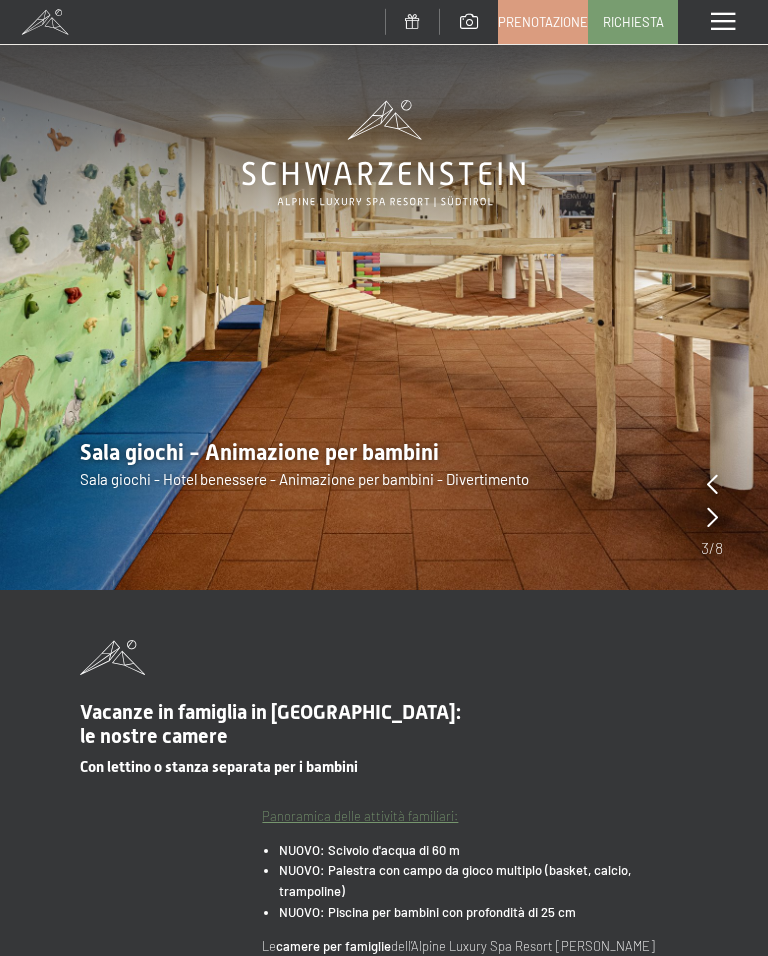 click at bounding box center [712, 517] 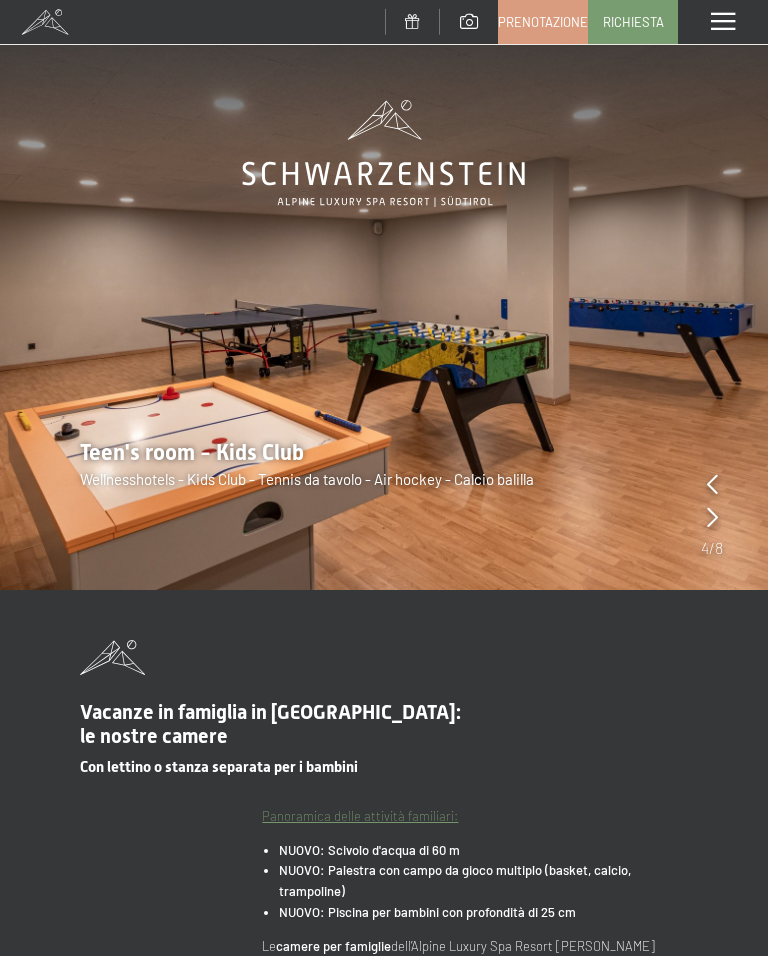click at bounding box center (712, 517) 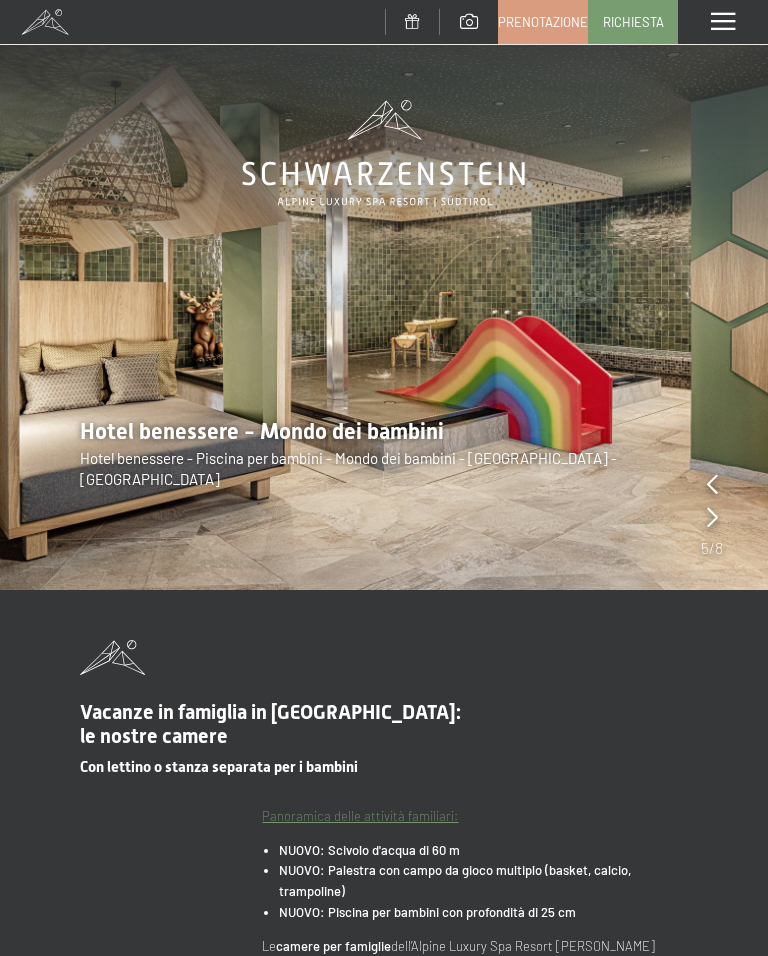 click at bounding box center (712, 517) 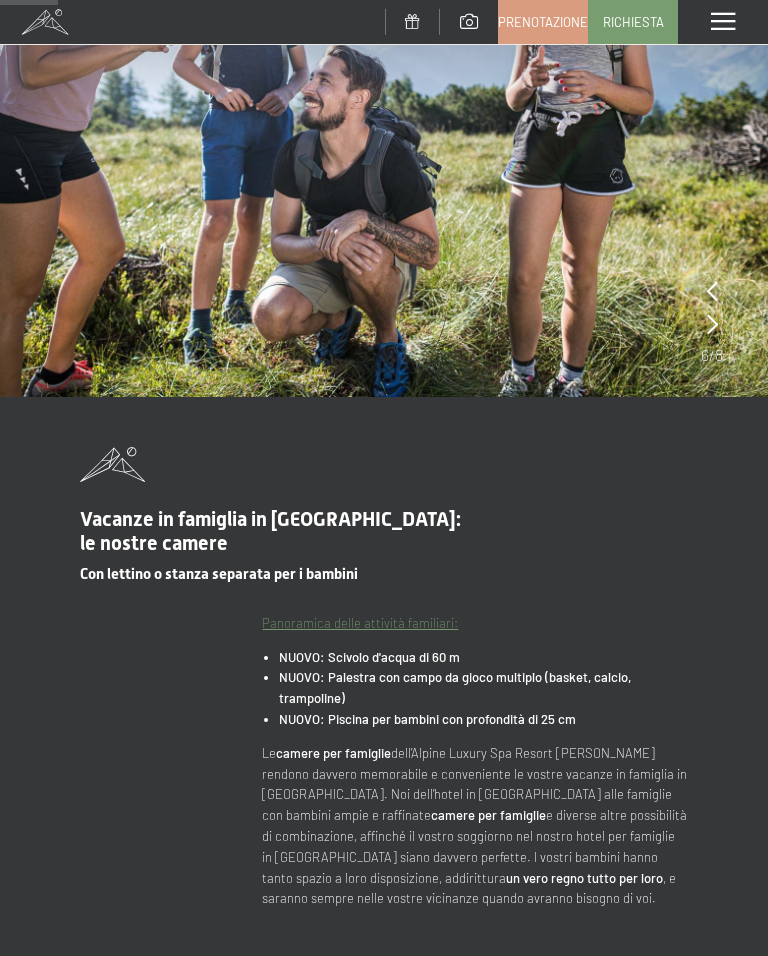 scroll, scrollTop: 0, scrollLeft: 0, axis: both 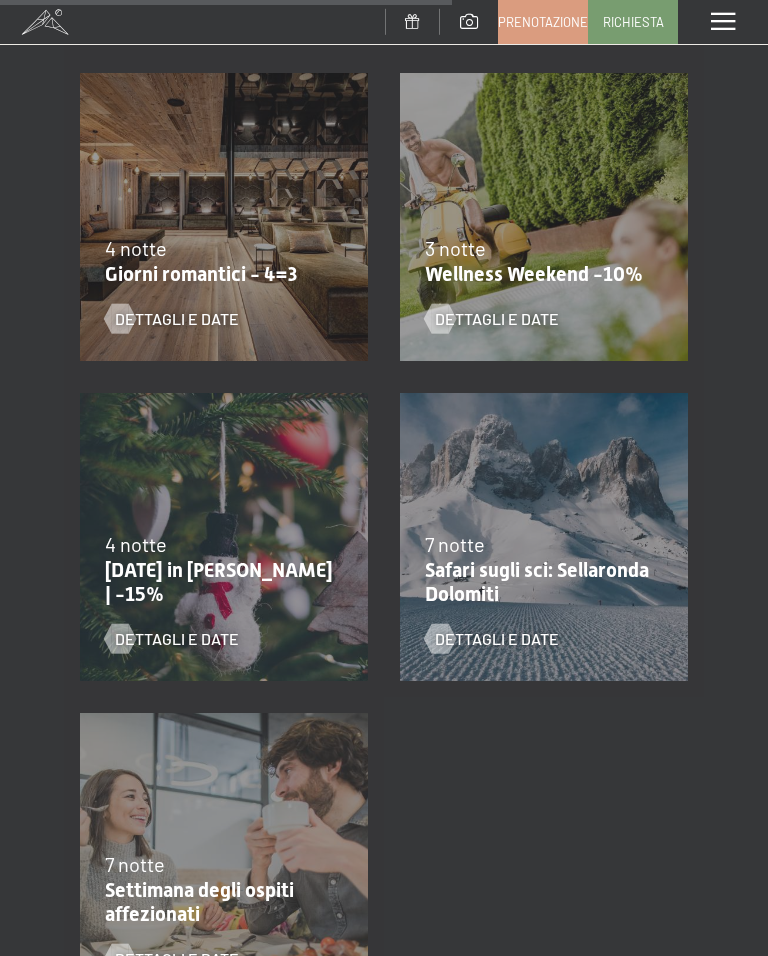 click on "Dettagli e Date" at bounding box center (177, 319) 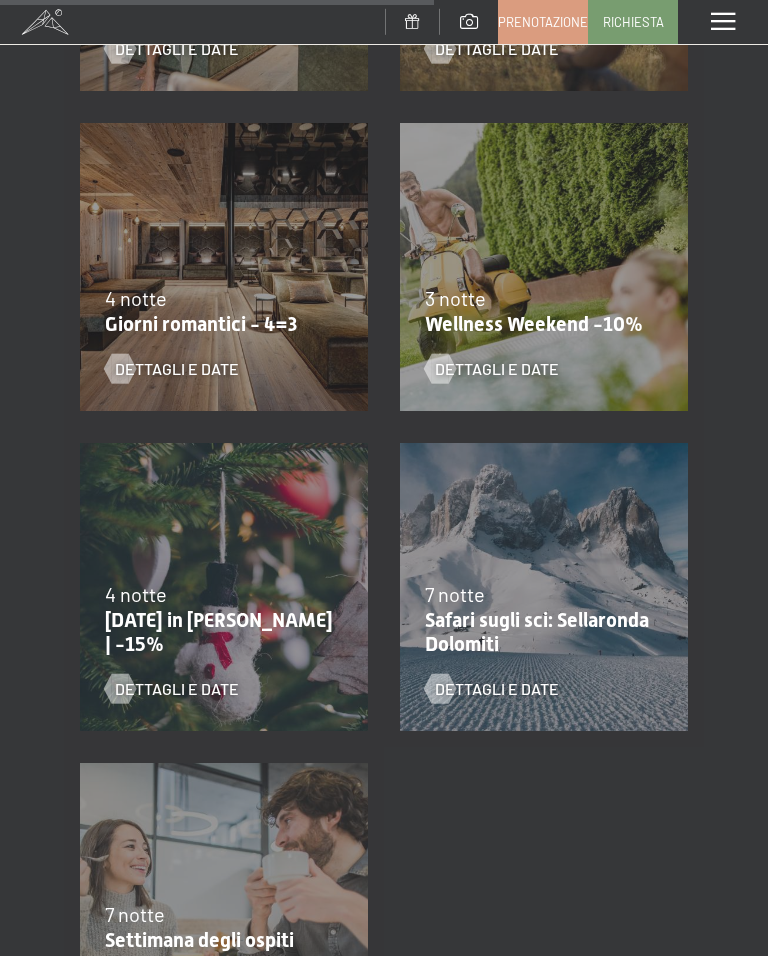 scroll, scrollTop: 1606, scrollLeft: 0, axis: vertical 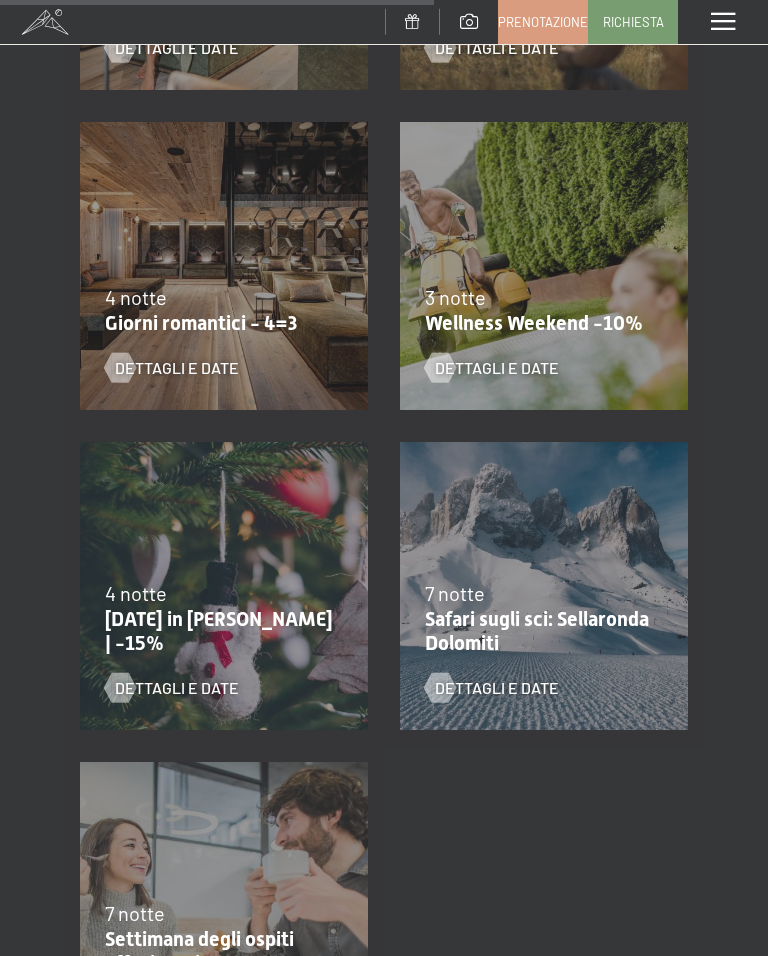 click on "[DATE] in [PERSON_NAME] | -15%" at bounding box center (219, 631) 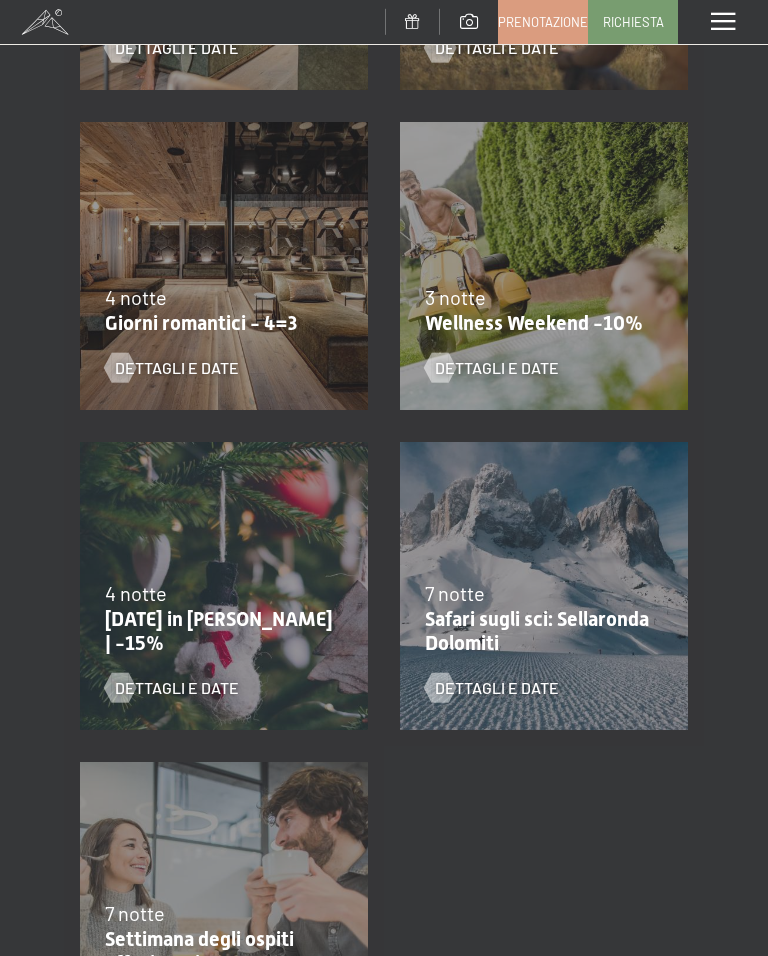 scroll, scrollTop: 0, scrollLeft: 0, axis: both 